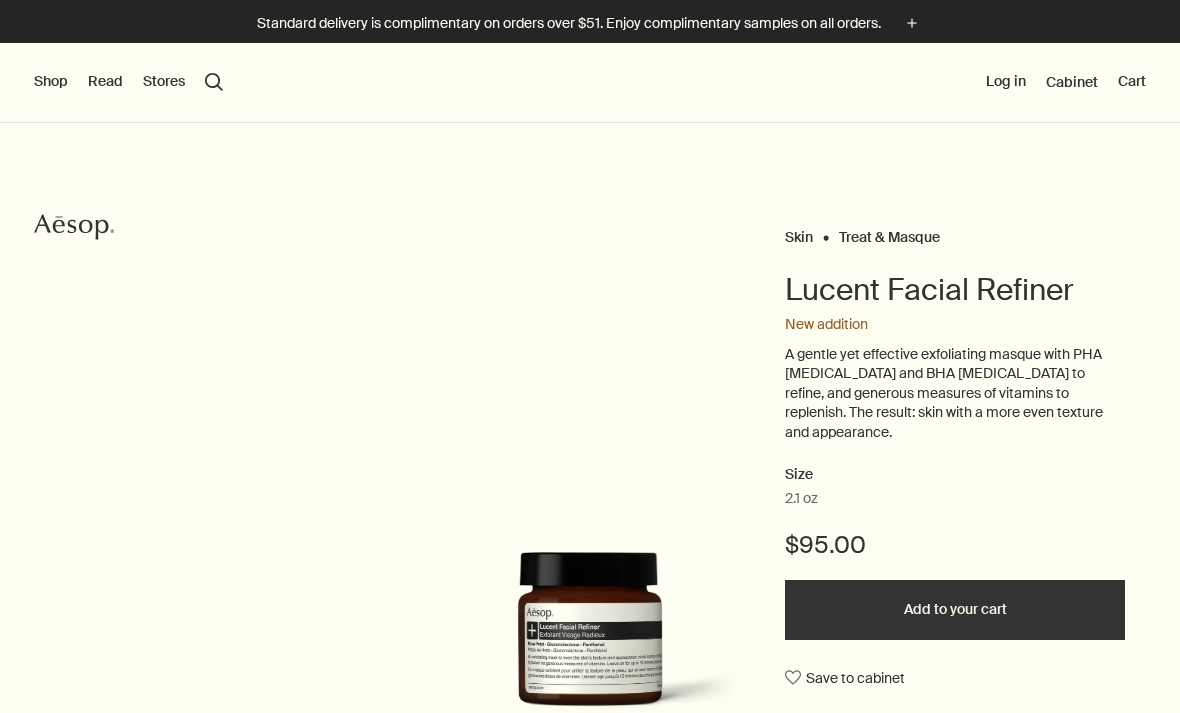 scroll, scrollTop: 0, scrollLeft: 0, axis: both 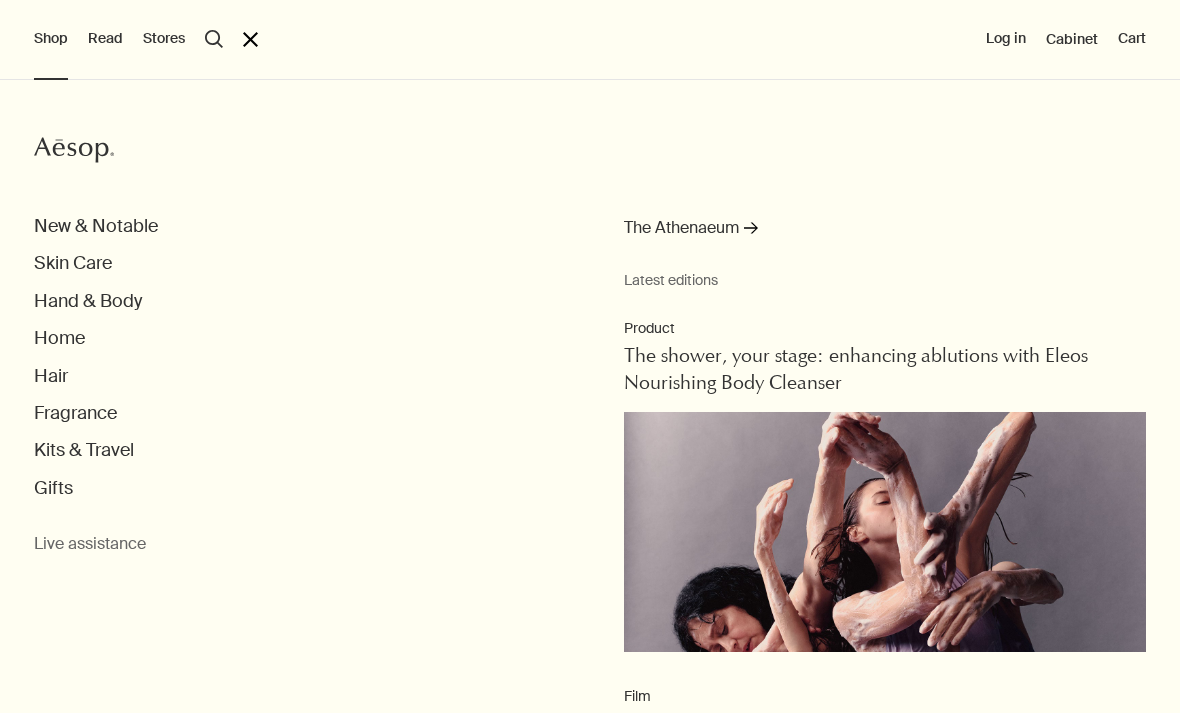 click on "New & Notable" at bounding box center (96, 226) 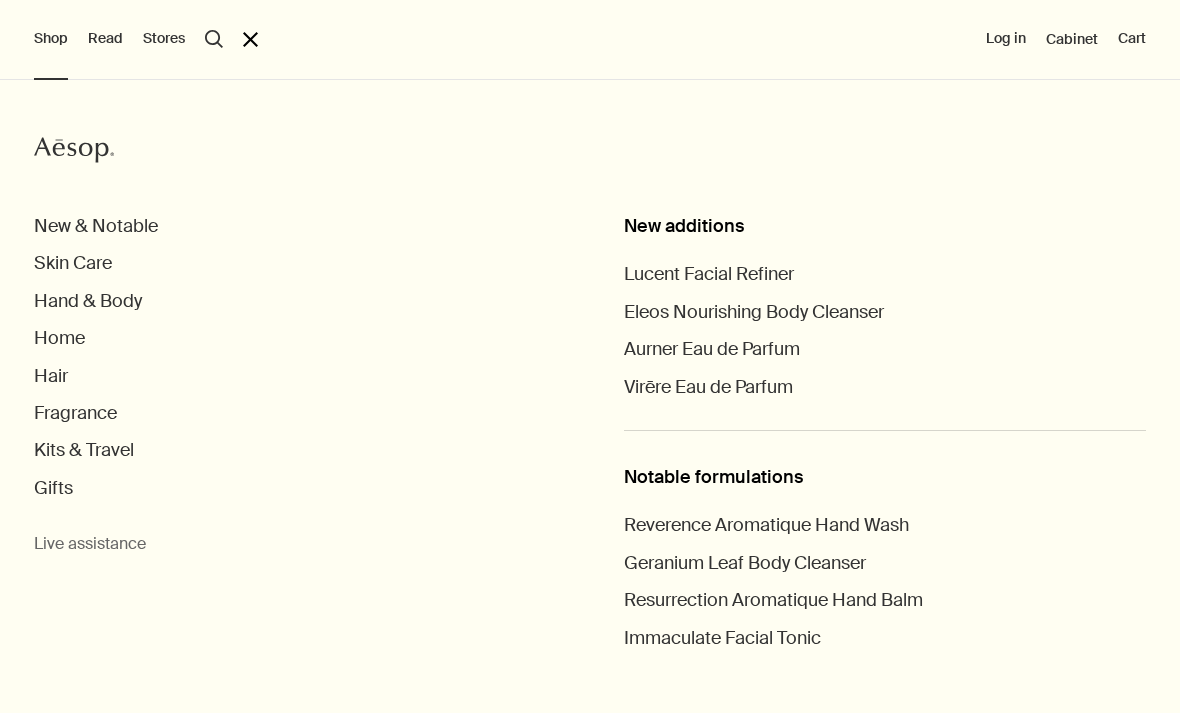 click on "Kits & Travel" at bounding box center (84, 450) 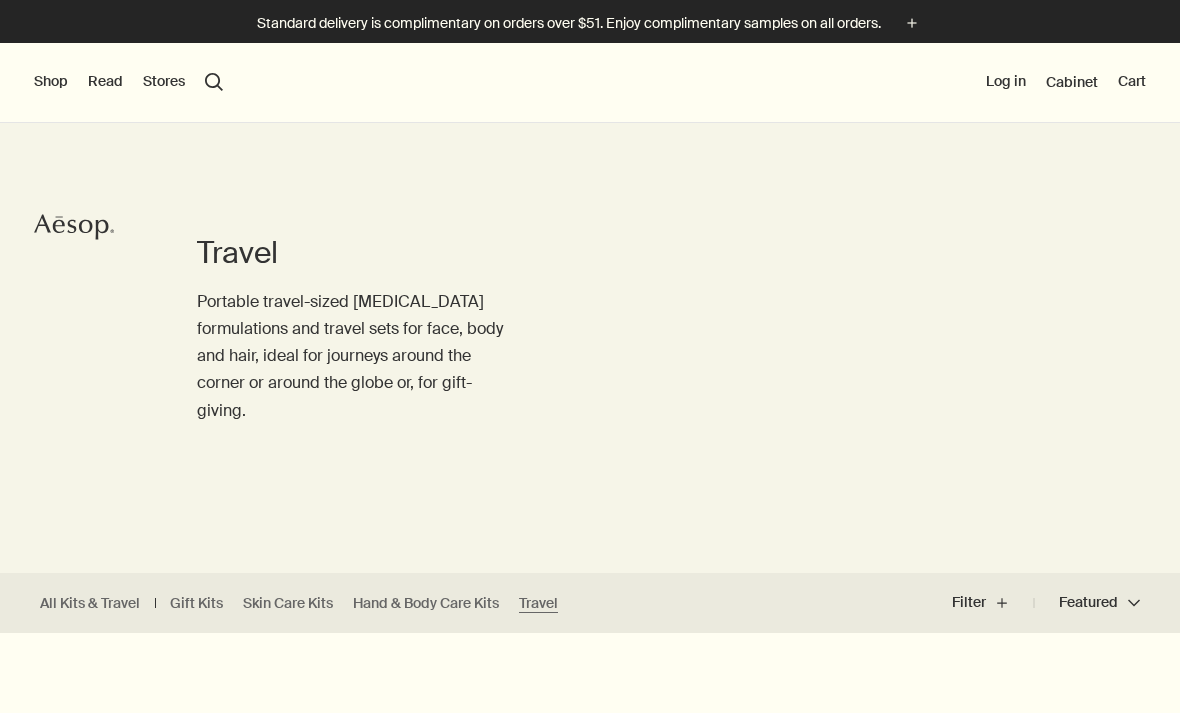 scroll, scrollTop: 0, scrollLeft: 0, axis: both 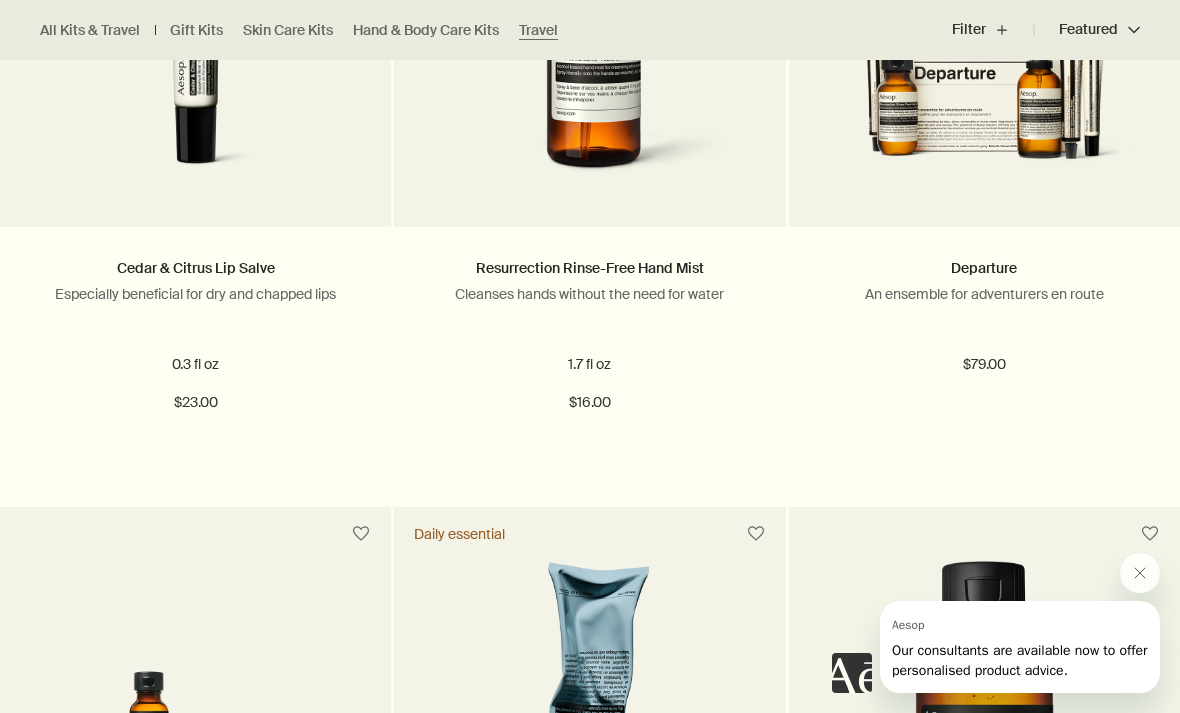 click at bounding box center (984, 53) 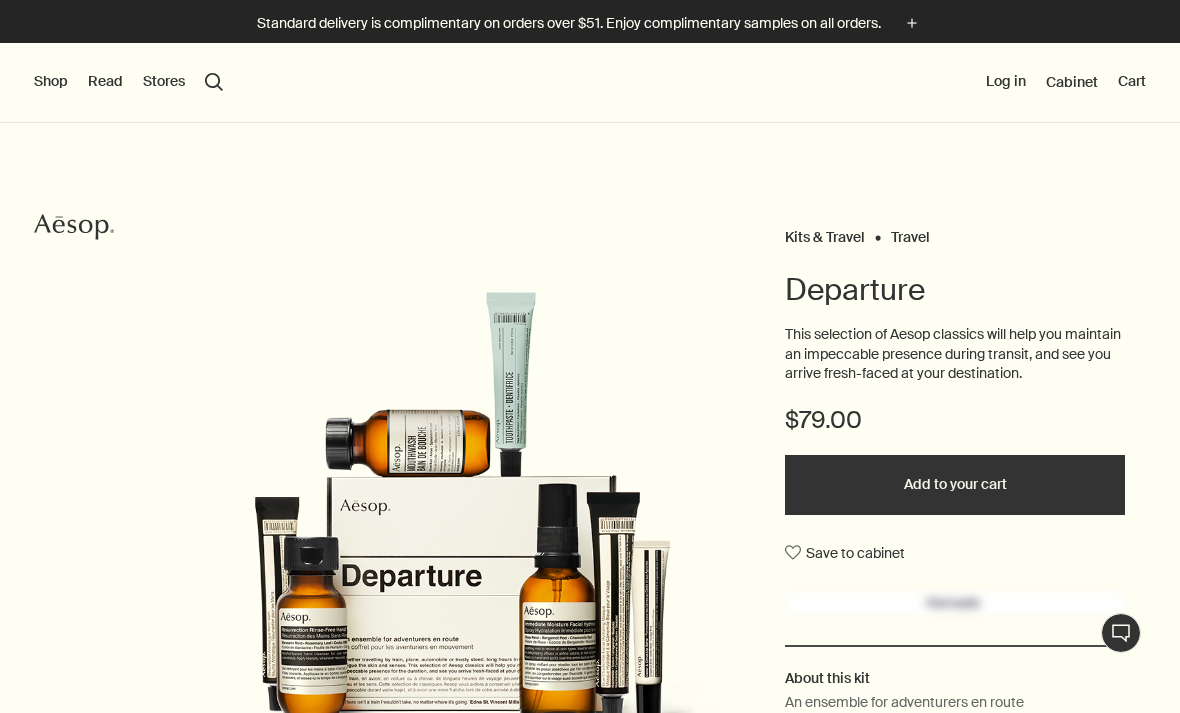 scroll, scrollTop: 0, scrollLeft: 0, axis: both 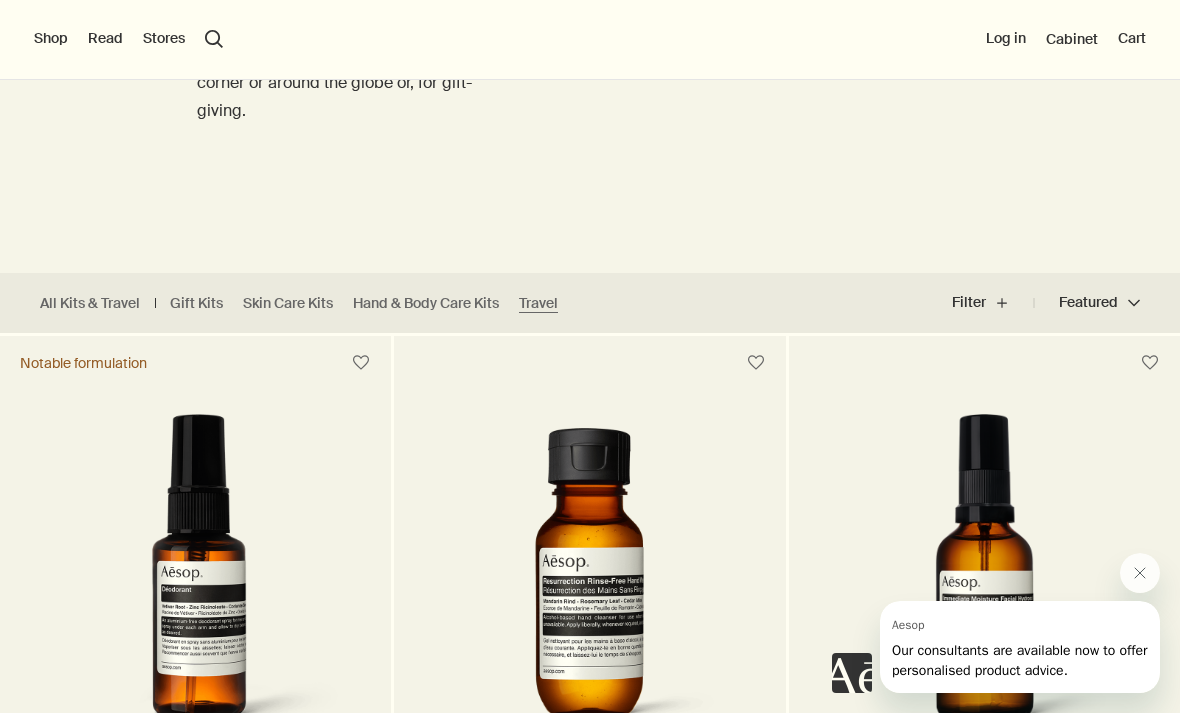 click on "Hand & Body Care Kits" at bounding box center [426, 303] 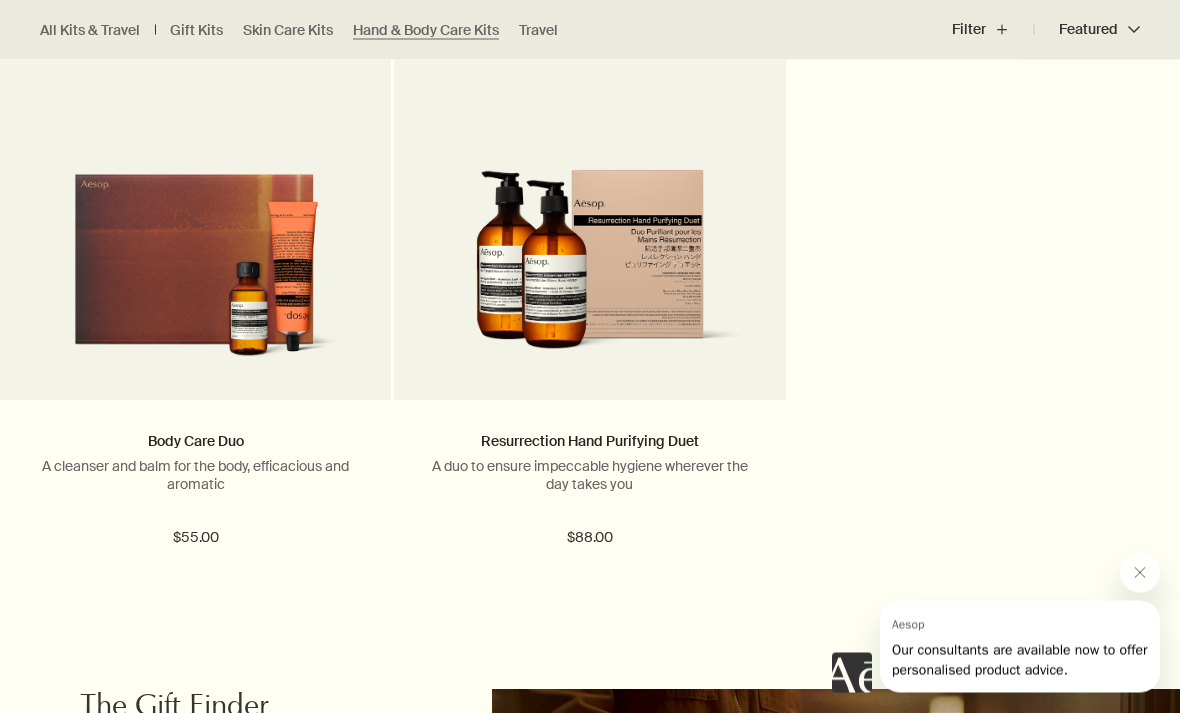 scroll, scrollTop: 1369, scrollLeft: 0, axis: vertical 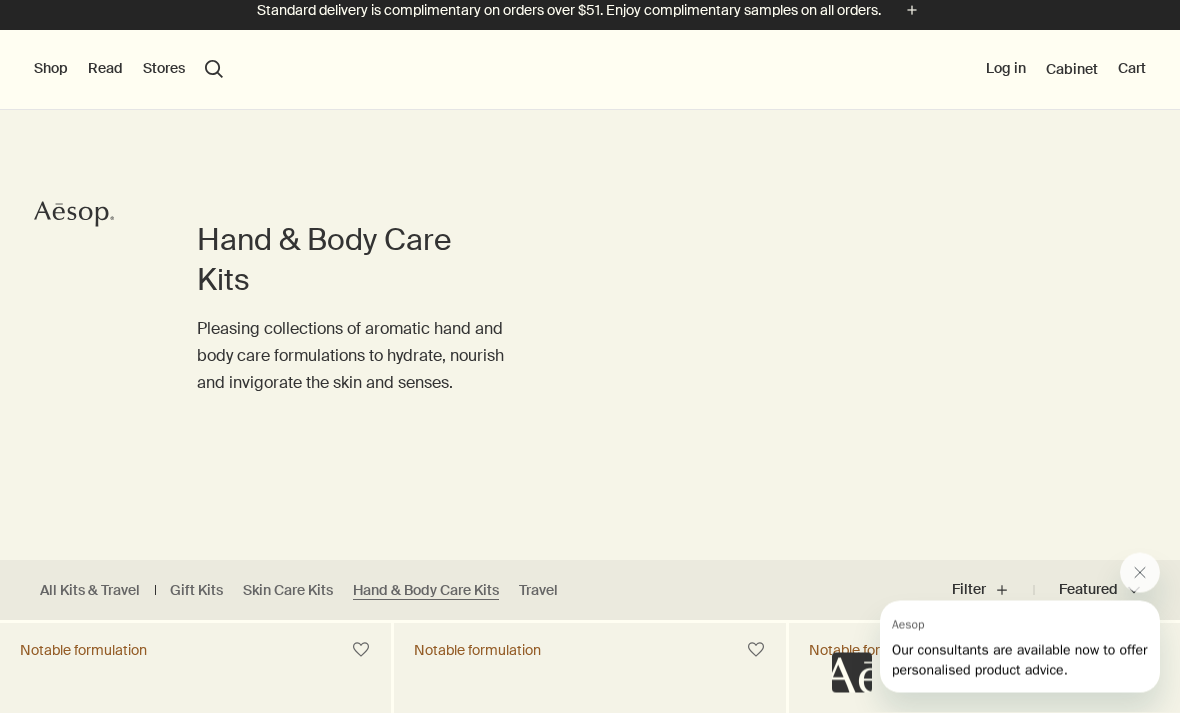 click on "Shop" at bounding box center [51, 70] 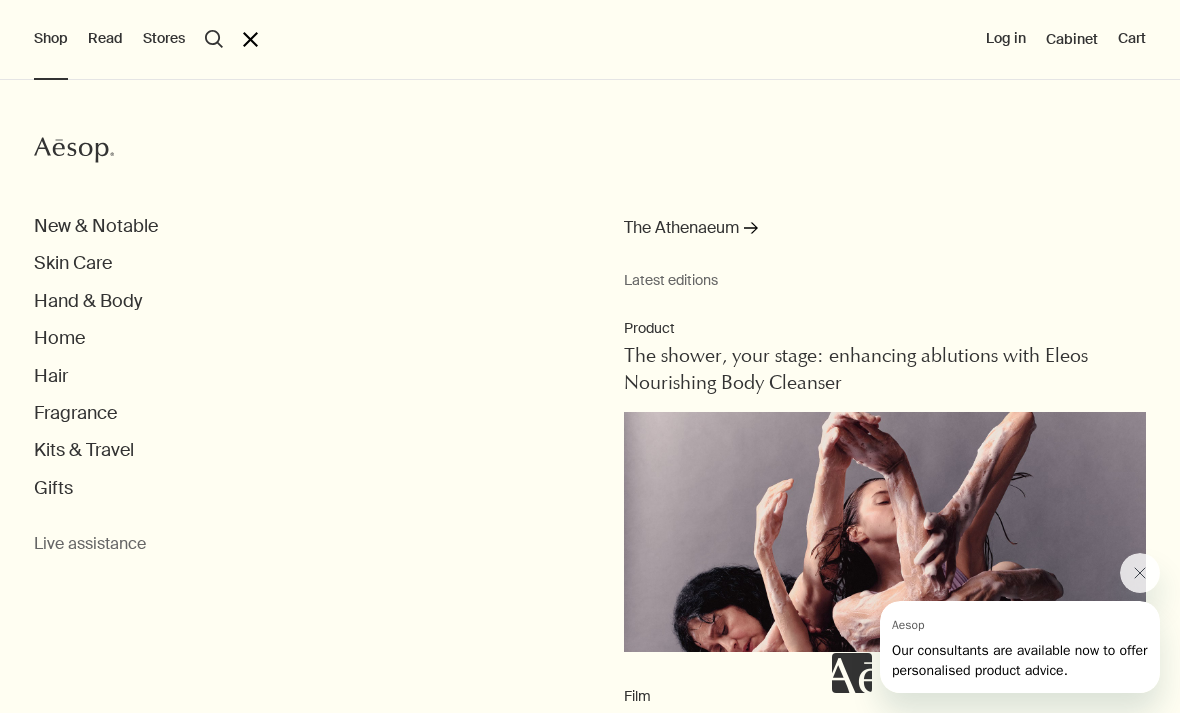 click on "Home" at bounding box center (59, 338) 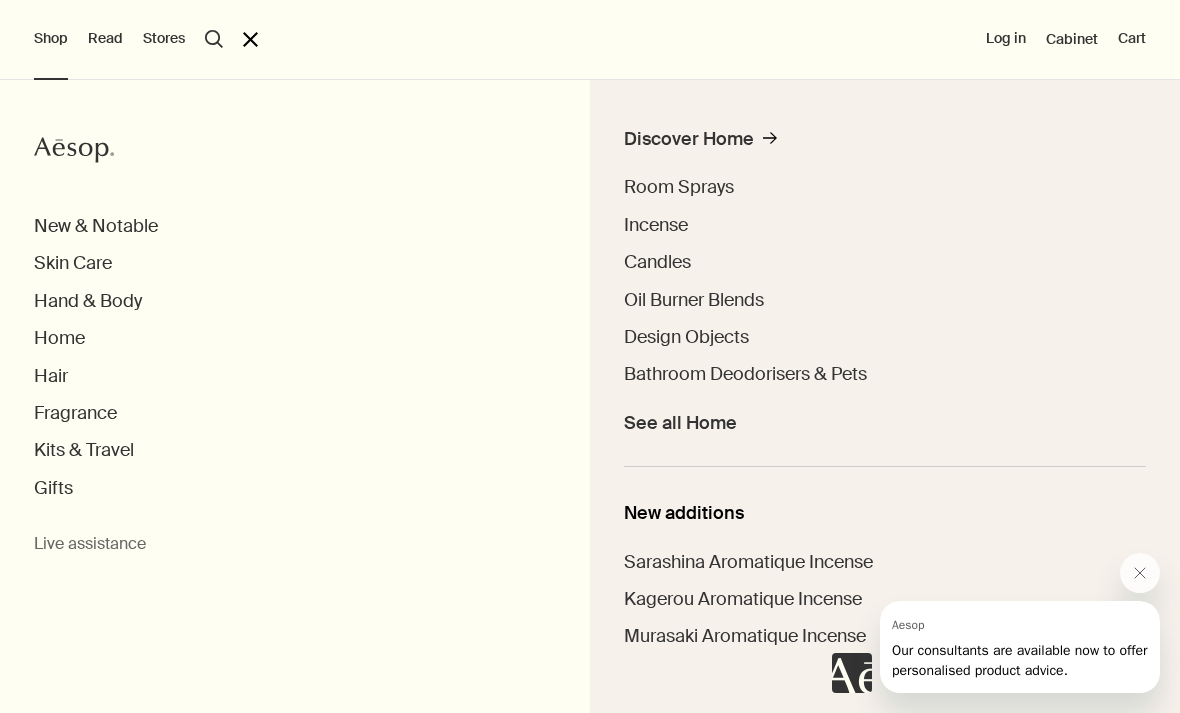 scroll, scrollTop: 85, scrollLeft: 0, axis: vertical 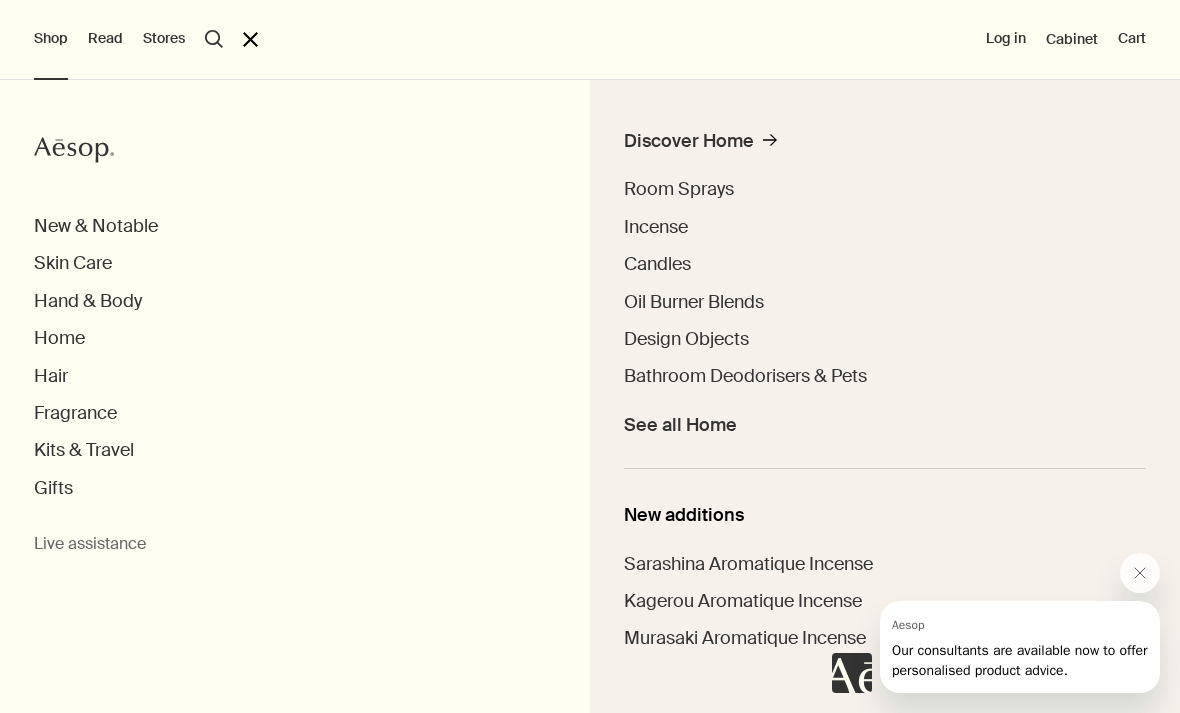 click on "Hand & Body" at bounding box center [88, 301] 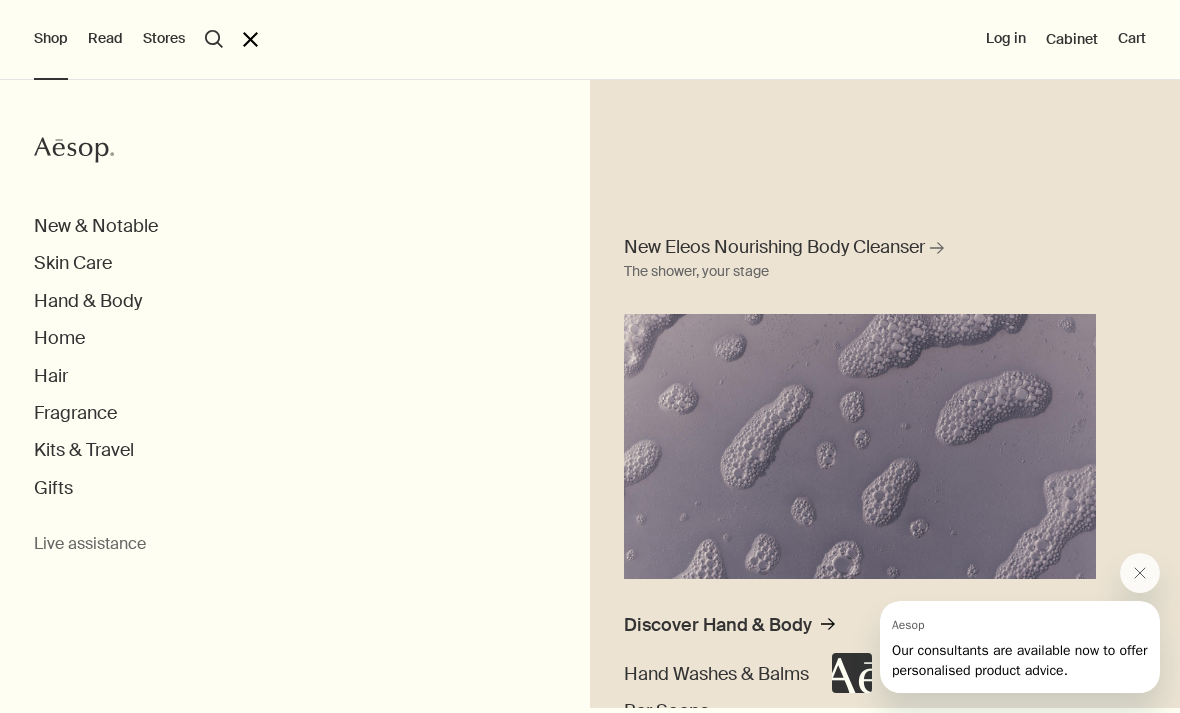 scroll, scrollTop: 0, scrollLeft: 0, axis: both 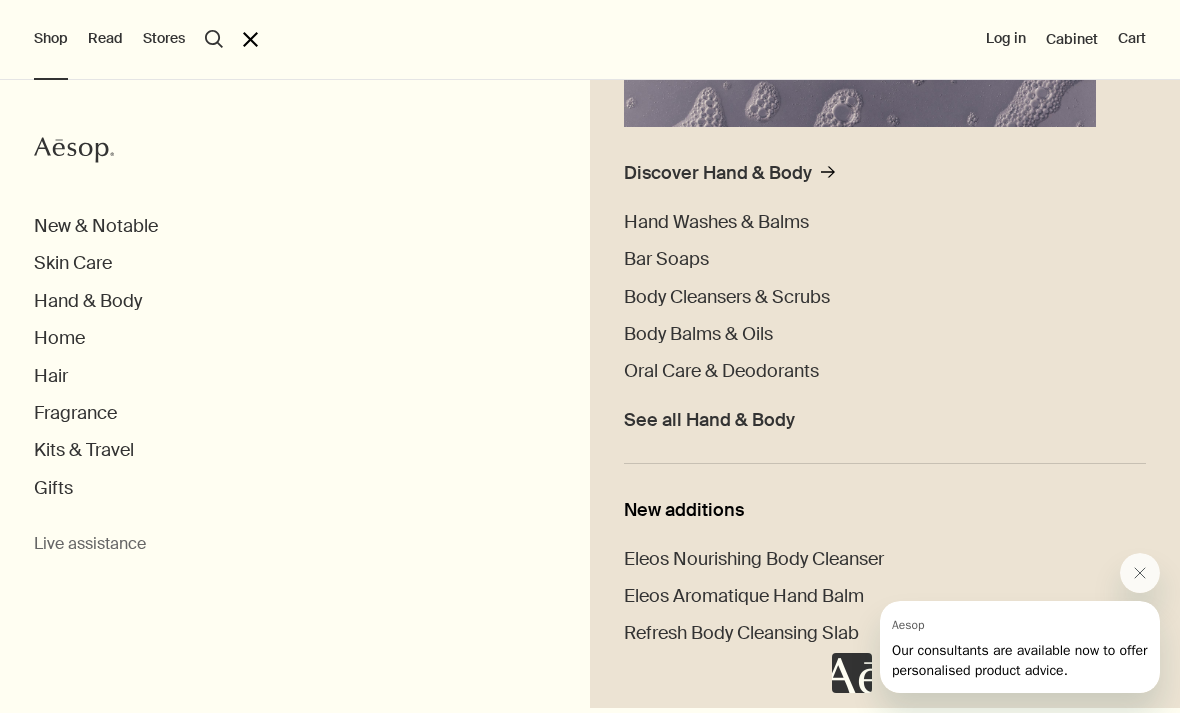click 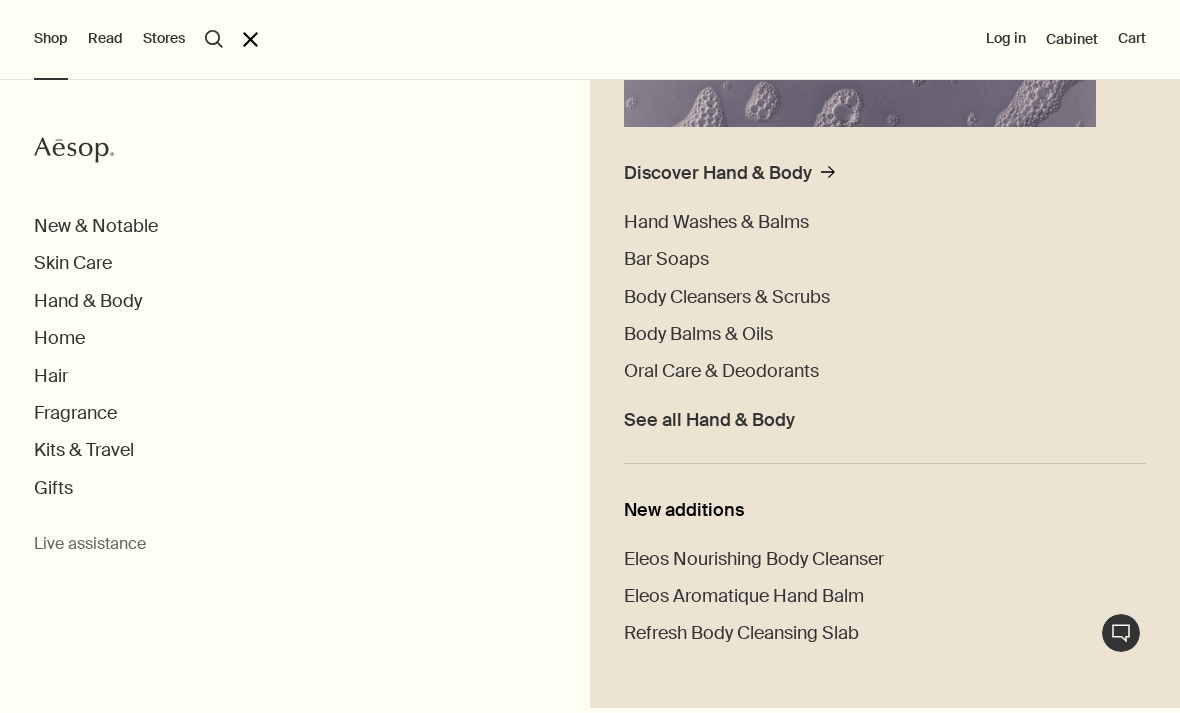 click on "Hand Washes & Balms" at bounding box center [716, 222] 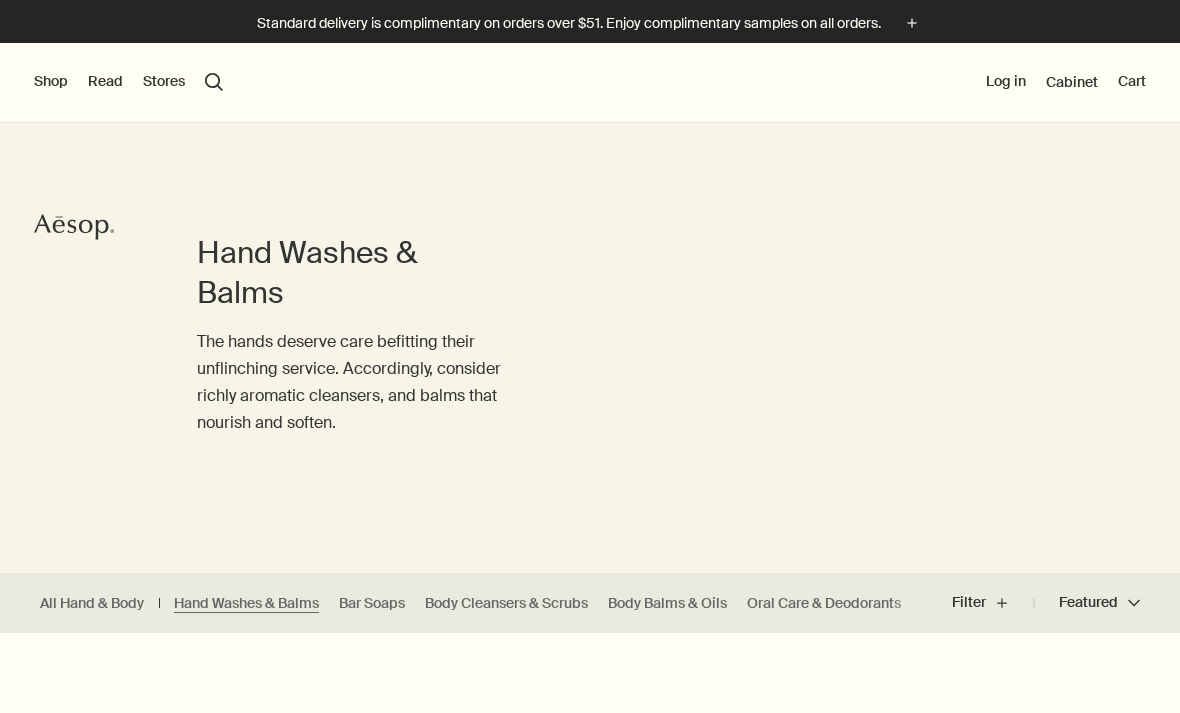 scroll, scrollTop: 0, scrollLeft: 0, axis: both 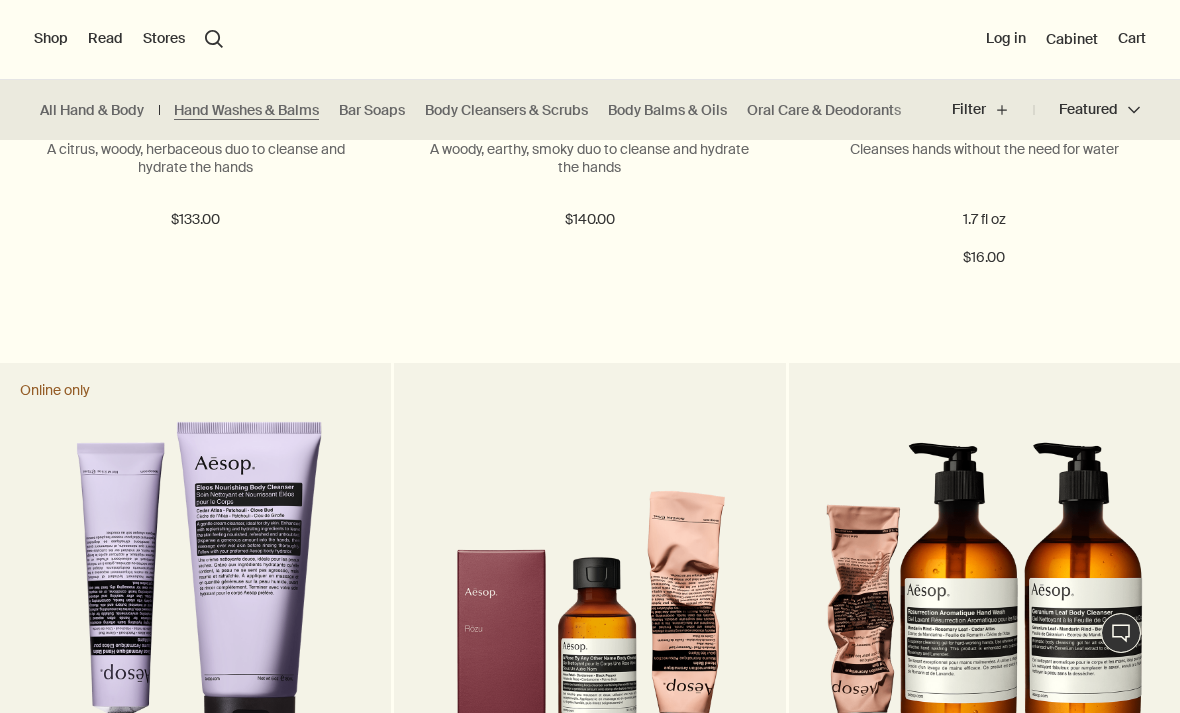 click on "Body Cleansers & Scrubs" at bounding box center (506, 110) 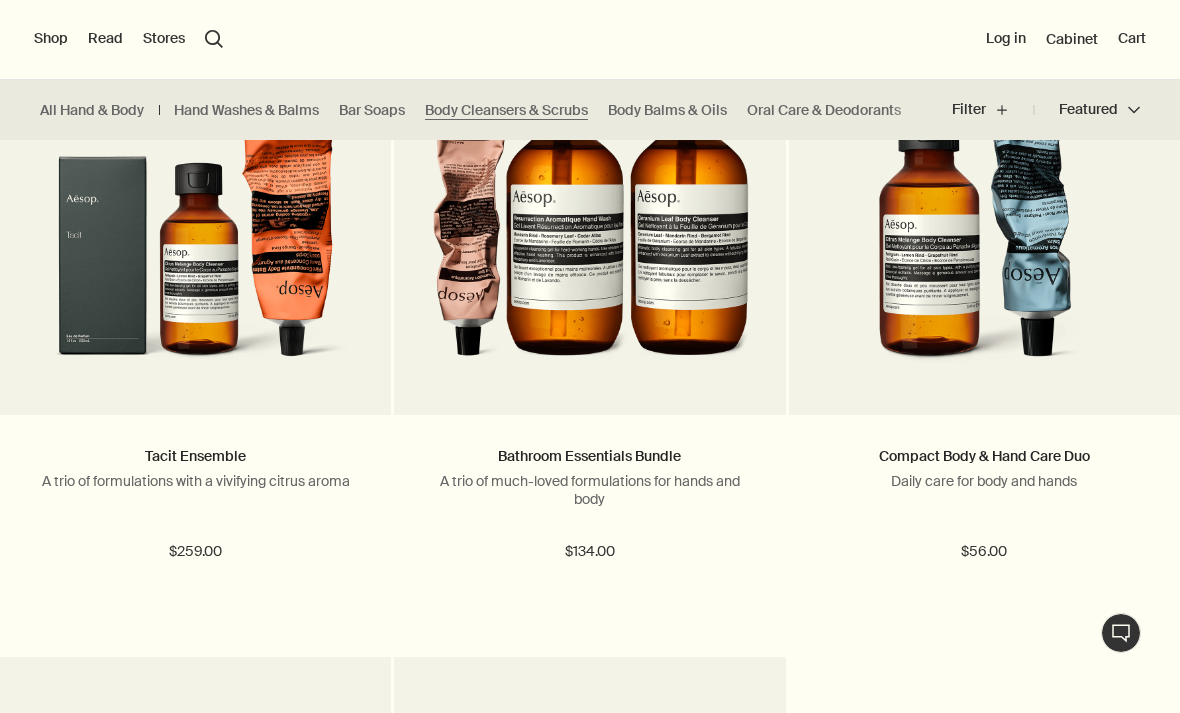 scroll, scrollTop: 3526, scrollLeft: 0, axis: vertical 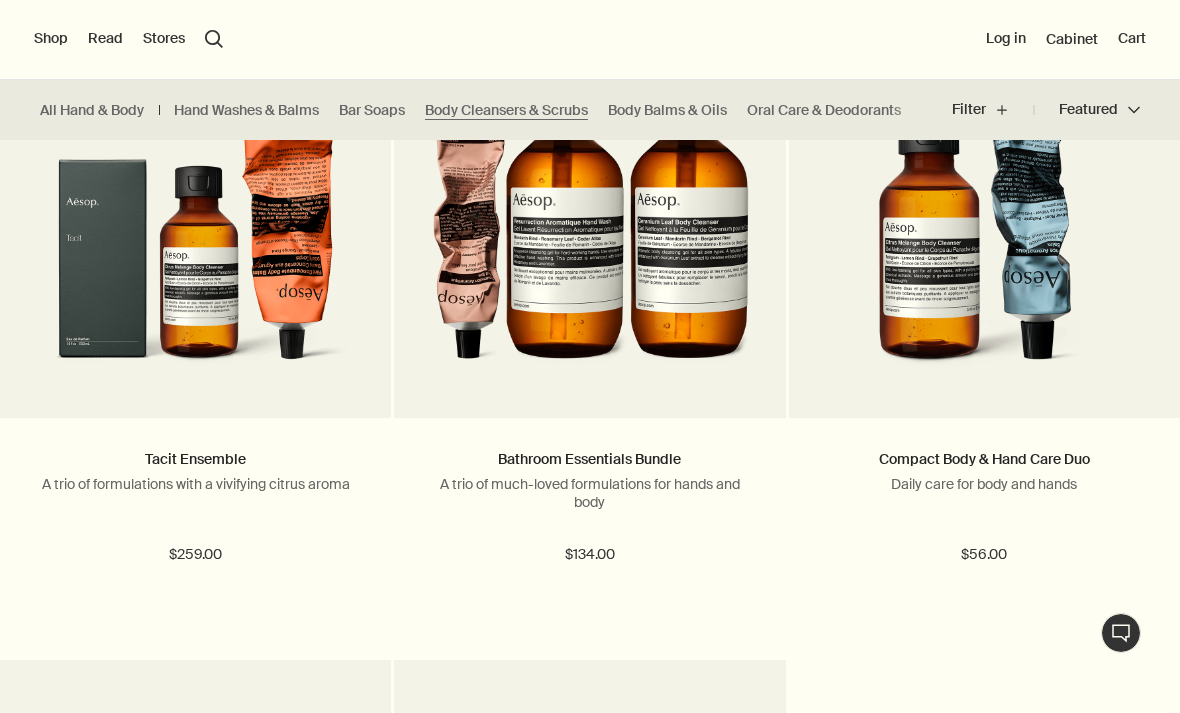 click on "Shop New & Notable Skin Care Hand & Body Home Hair Fragrance Kits & Travel Gifts Live assistance Read About Our story Careers Foundation Contact us   rightUpArrow Philosophy Design Products Stores search Search Log in Cabinet Cart" at bounding box center [590, 40] 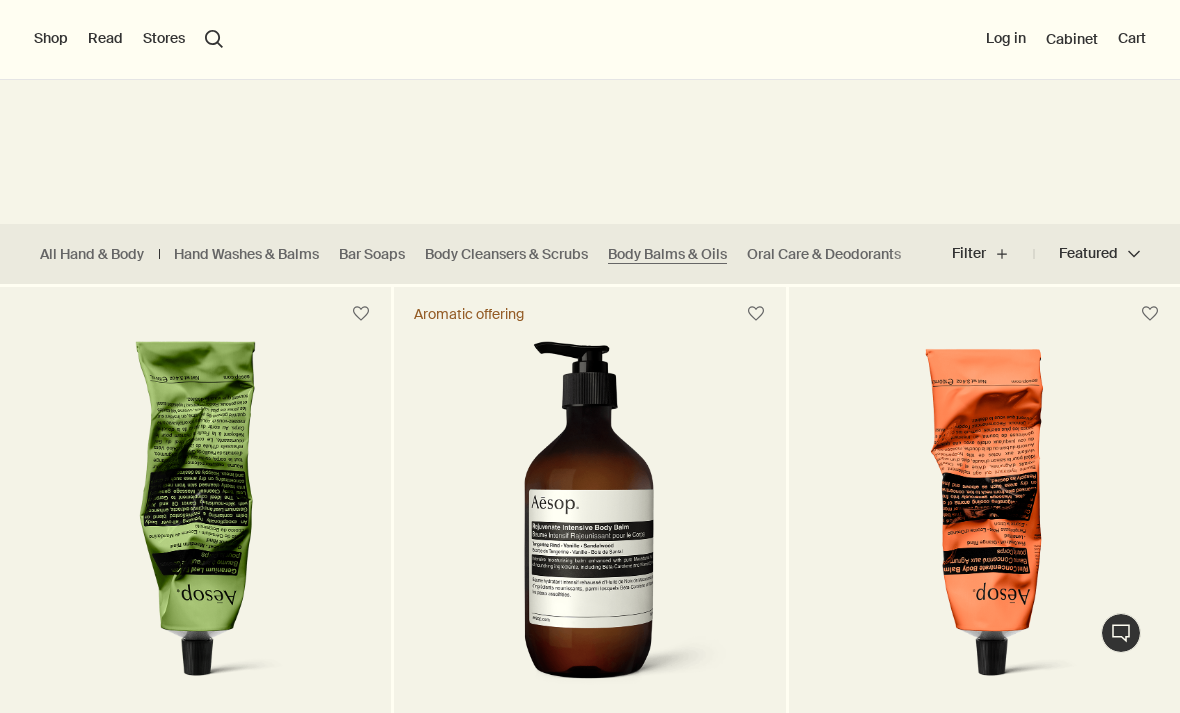scroll, scrollTop: 0, scrollLeft: 0, axis: both 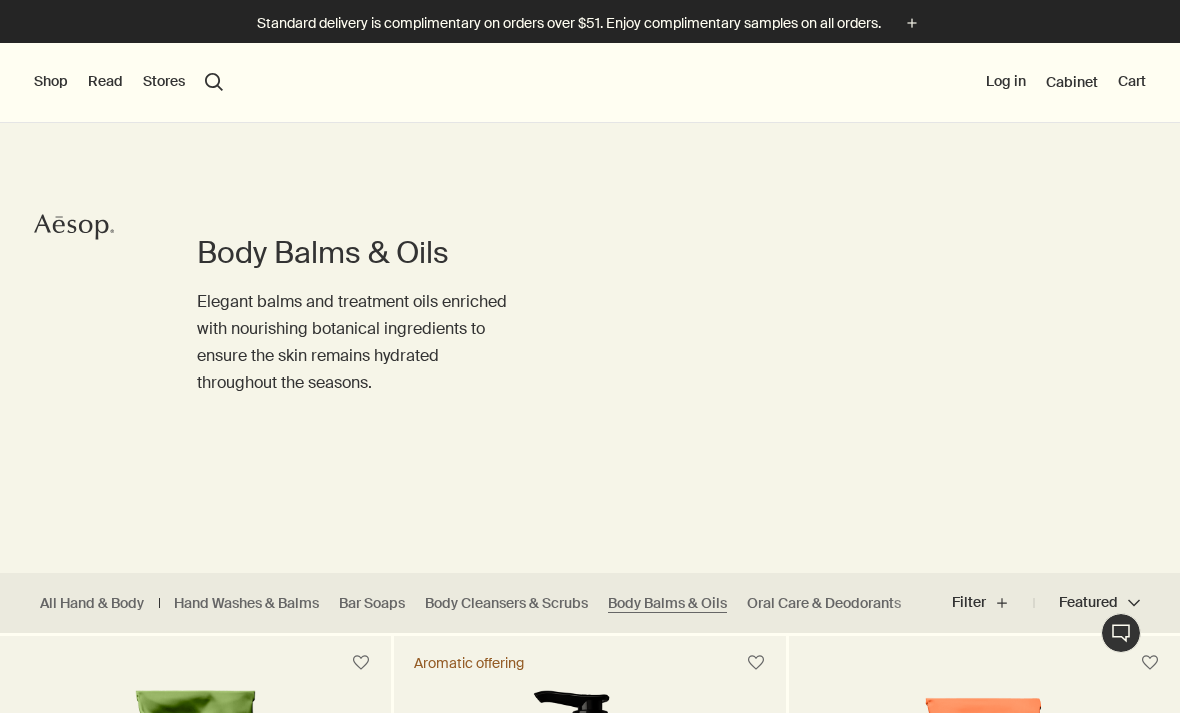 click on "Shop" at bounding box center (51, 82) 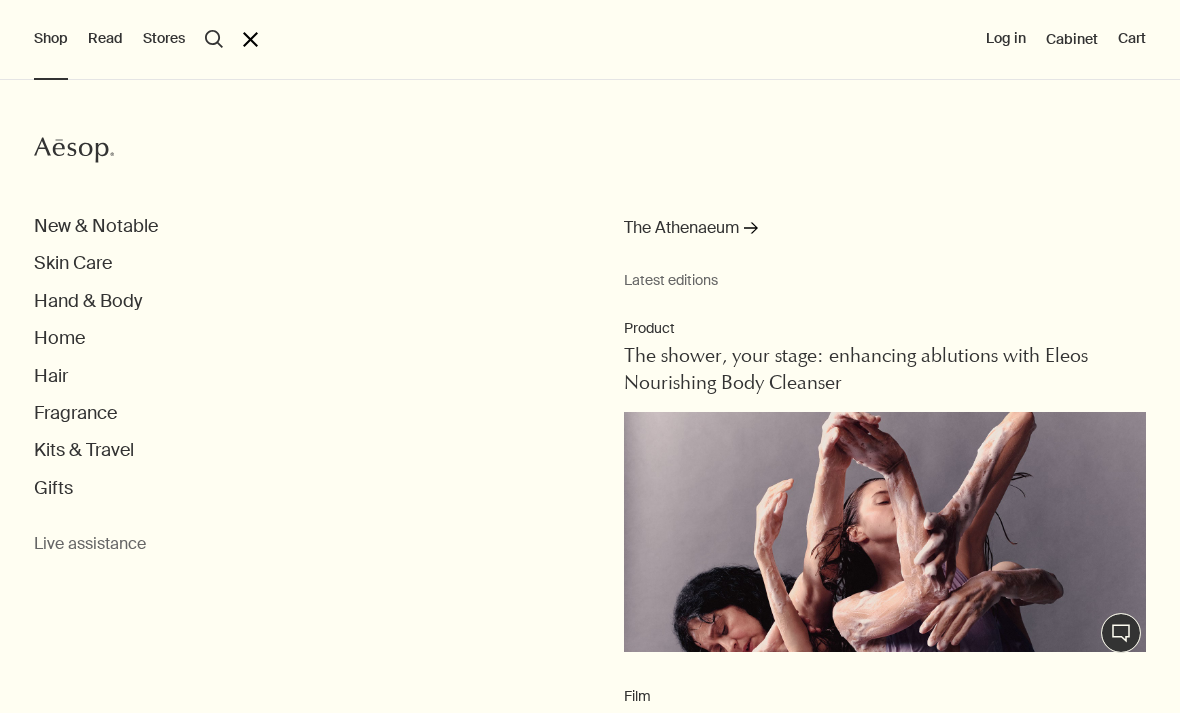 click on "search Search" at bounding box center [214, 39] 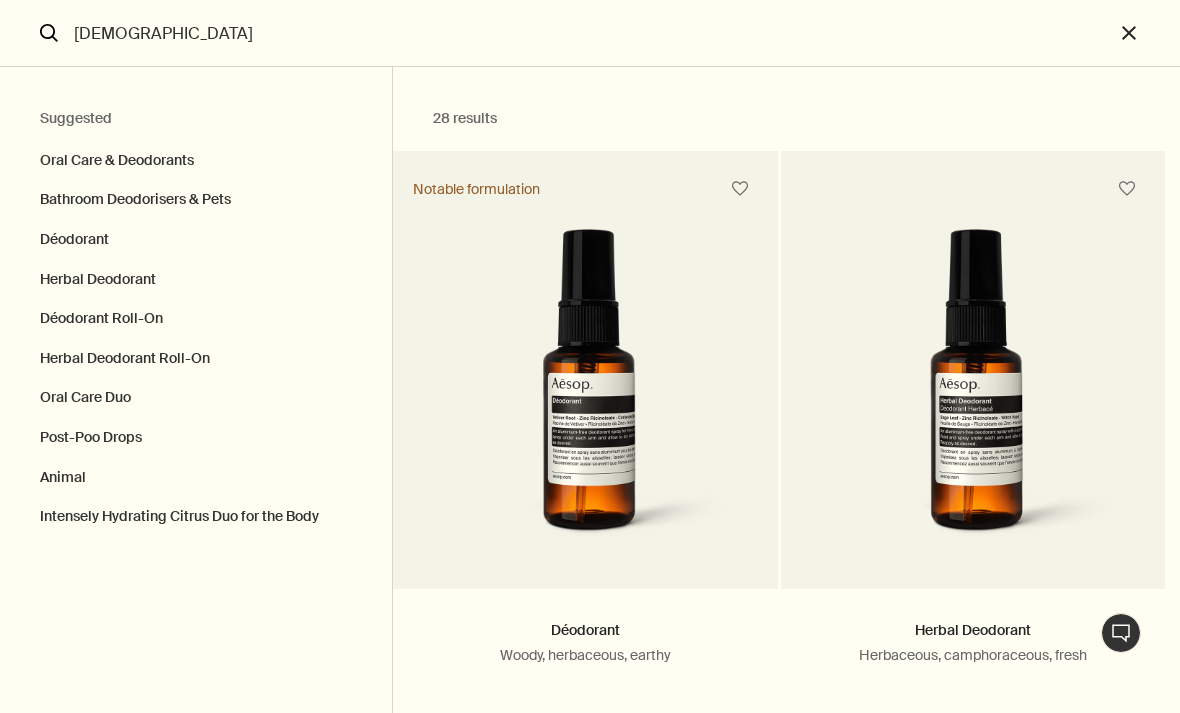 click on "Déodorant" at bounding box center (196, 240) 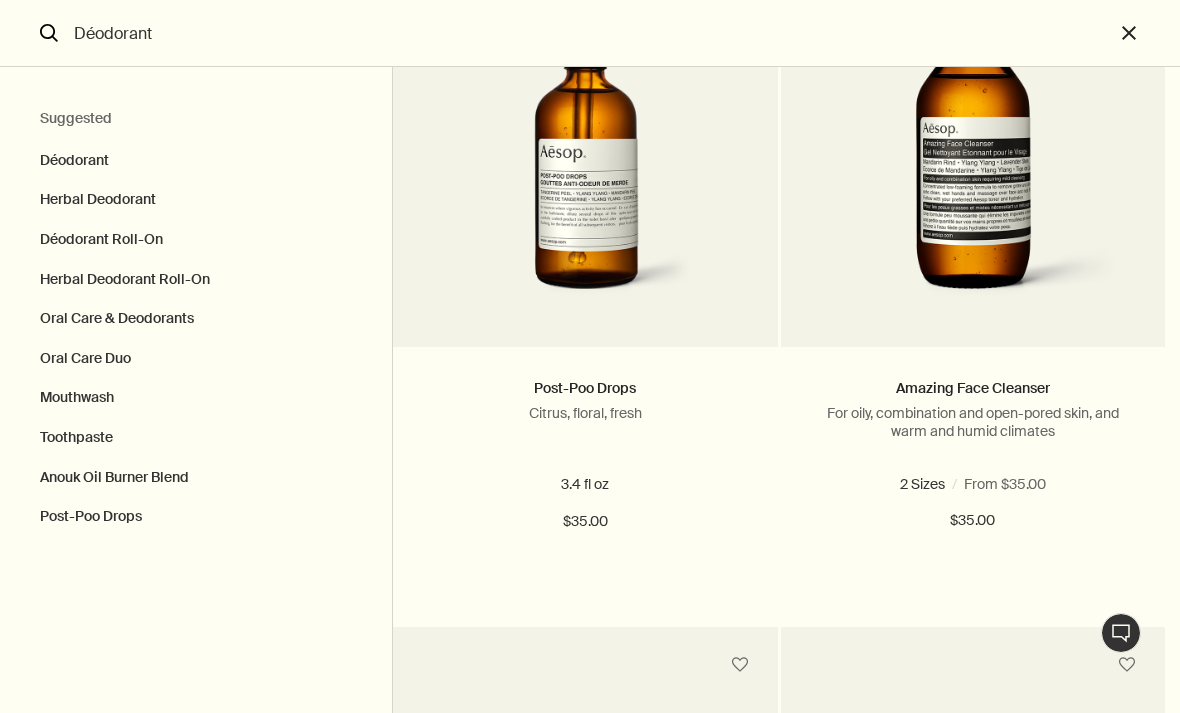 scroll, scrollTop: 3118, scrollLeft: 0, axis: vertical 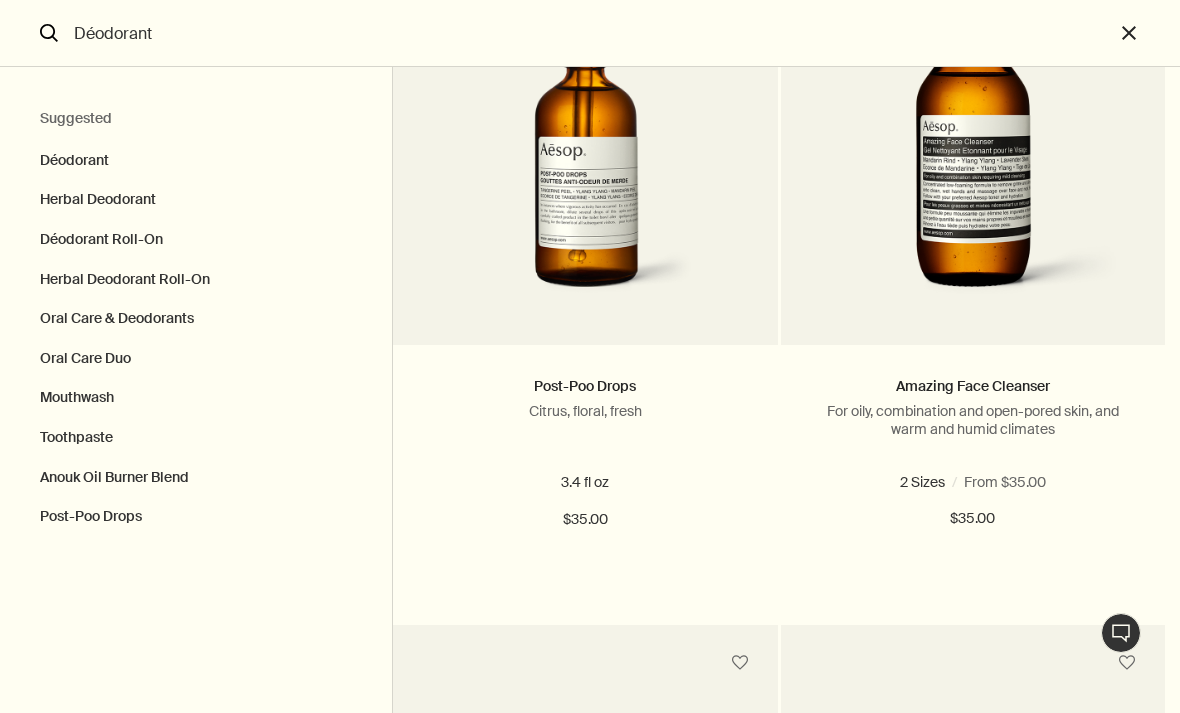 click on "Learn more" at bounding box center [585, 592] 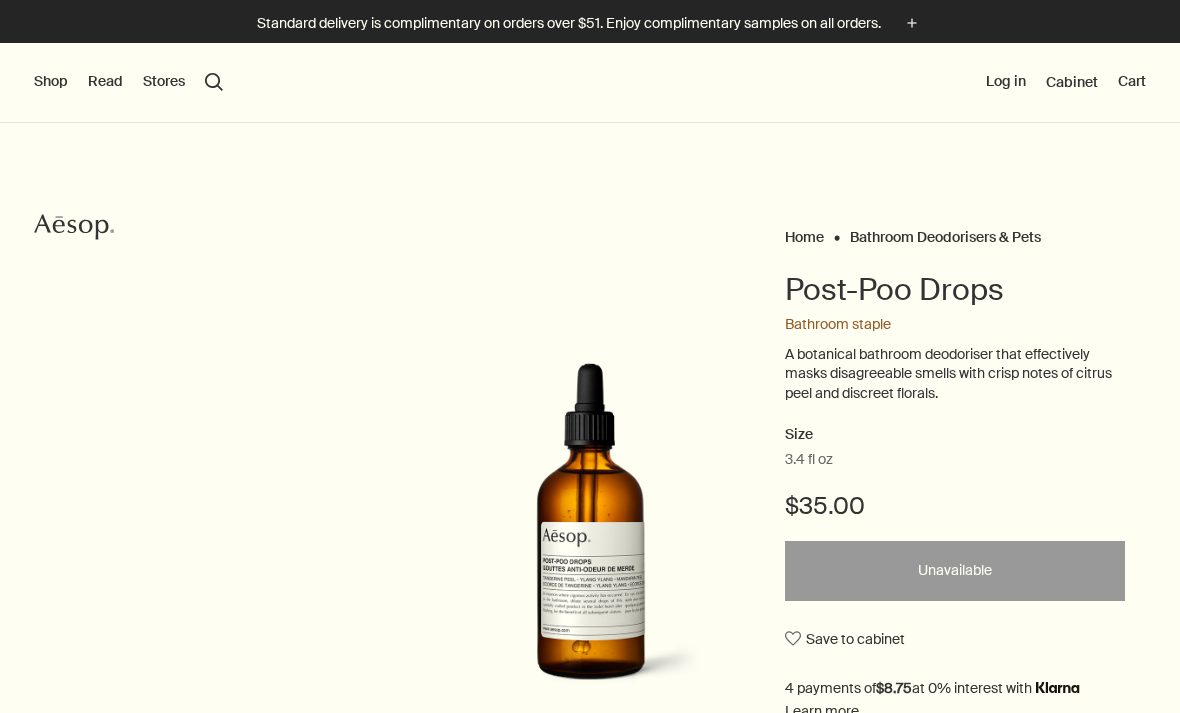 scroll, scrollTop: 0, scrollLeft: 0, axis: both 